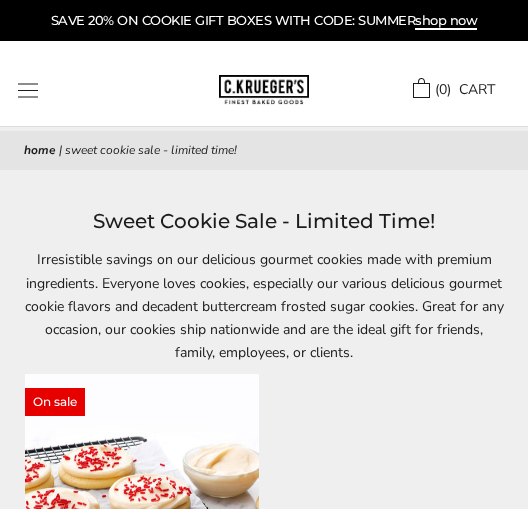 scroll, scrollTop: 0, scrollLeft: 0, axis: both 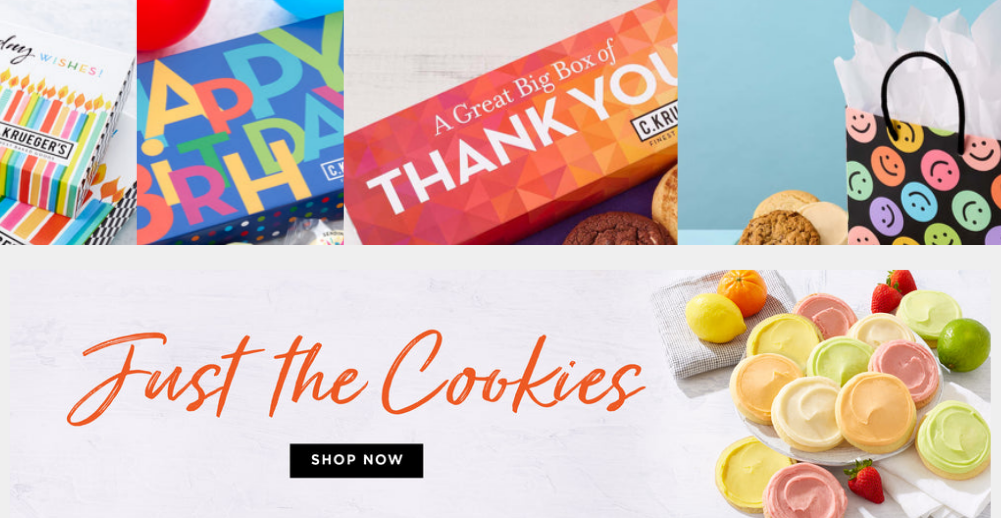 click at bounding box center (240, 221) 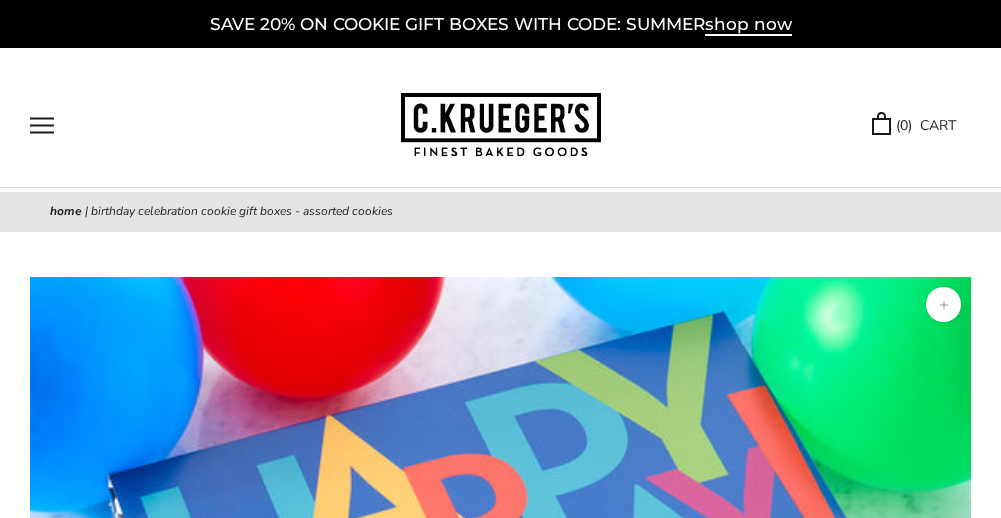 scroll, scrollTop: 0, scrollLeft: 0, axis: both 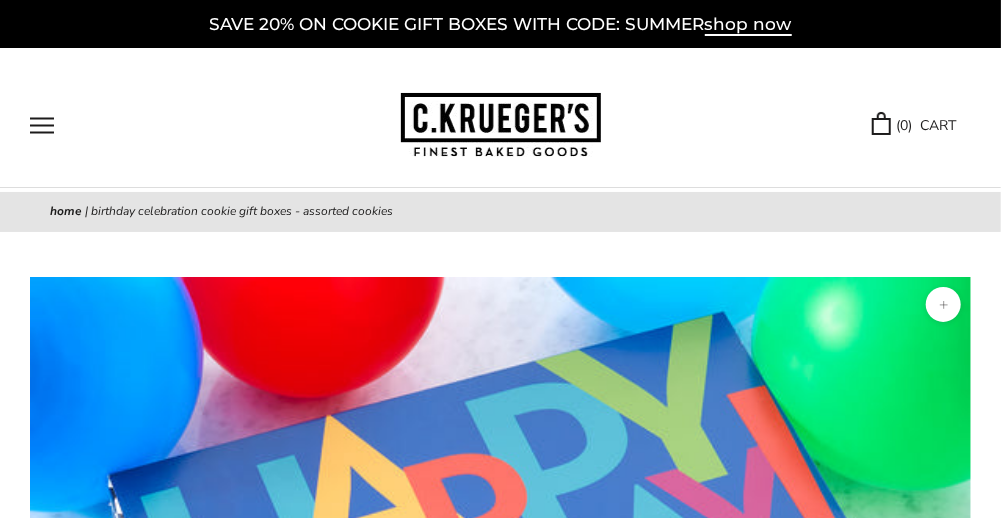 click at bounding box center (42, 125) 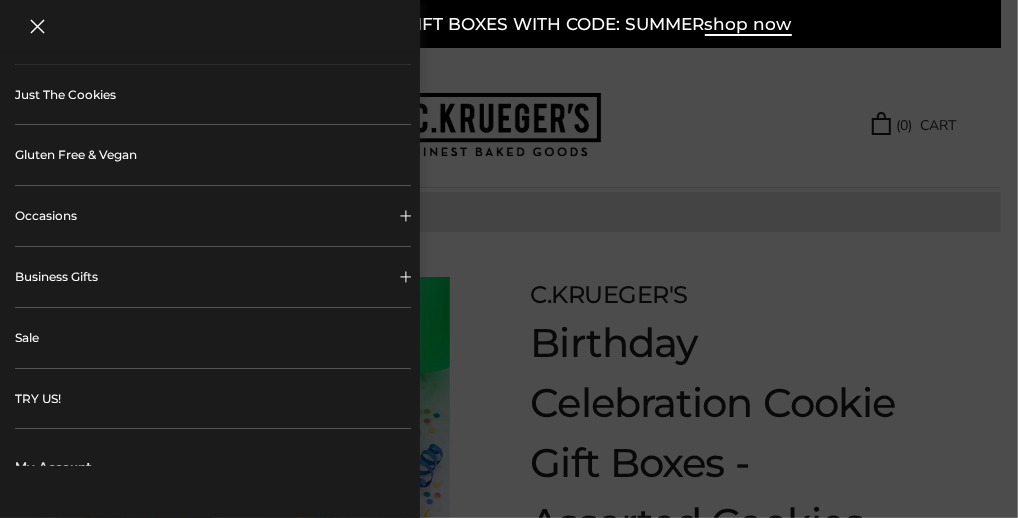 scroll, scrollTop: 600, scrollLeft: 0, axis: vertical 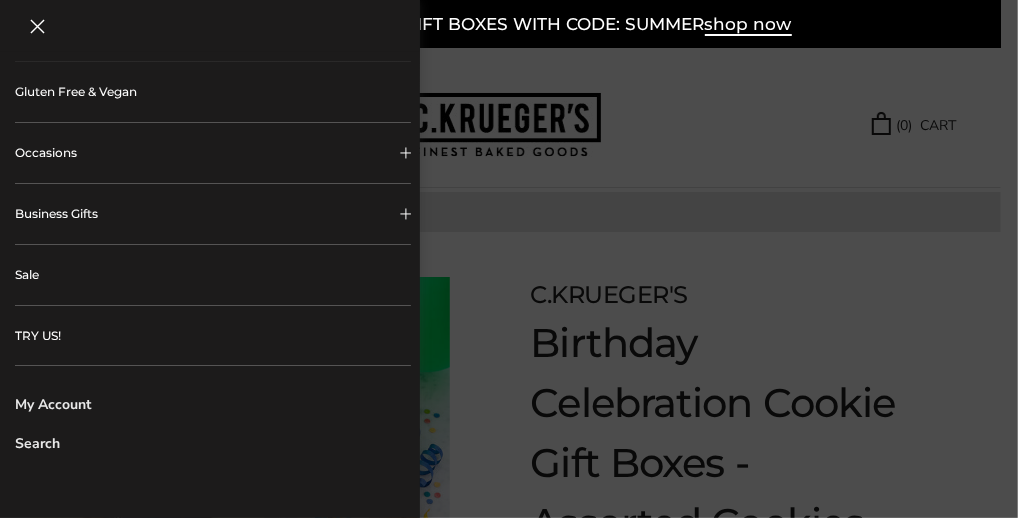 click on "Sale" at bounding box center (213, 275) 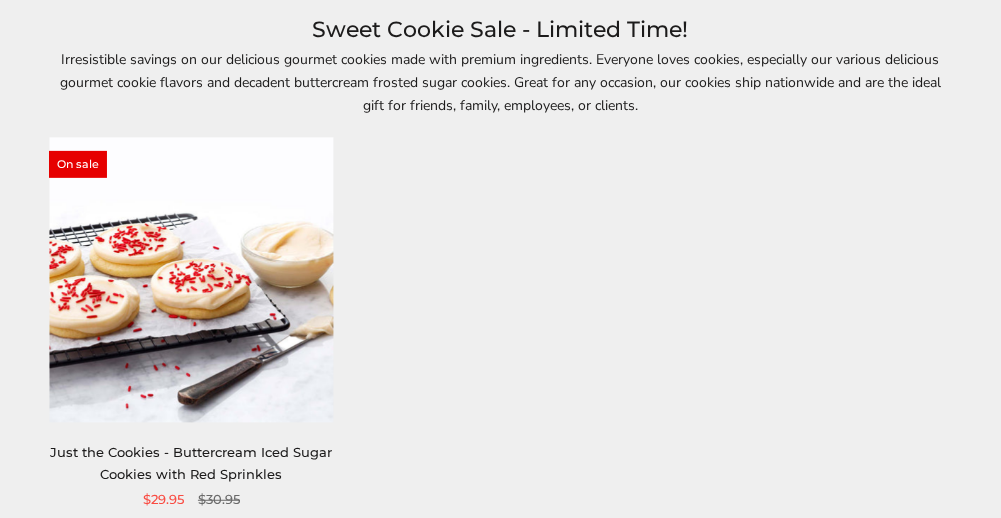 scroll, scrollTop: 400, scrollLeft: 0, axis: vertical 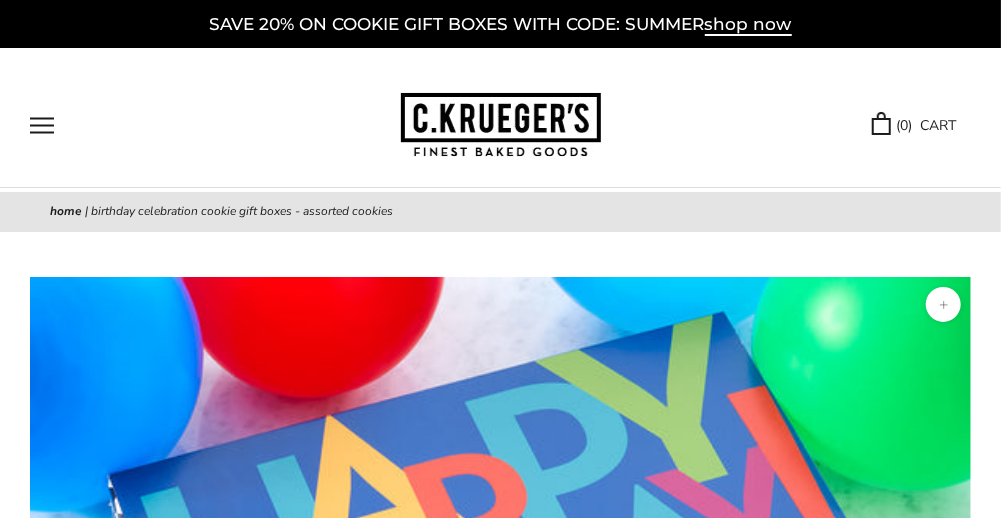 click at bounding box center [0, 0] 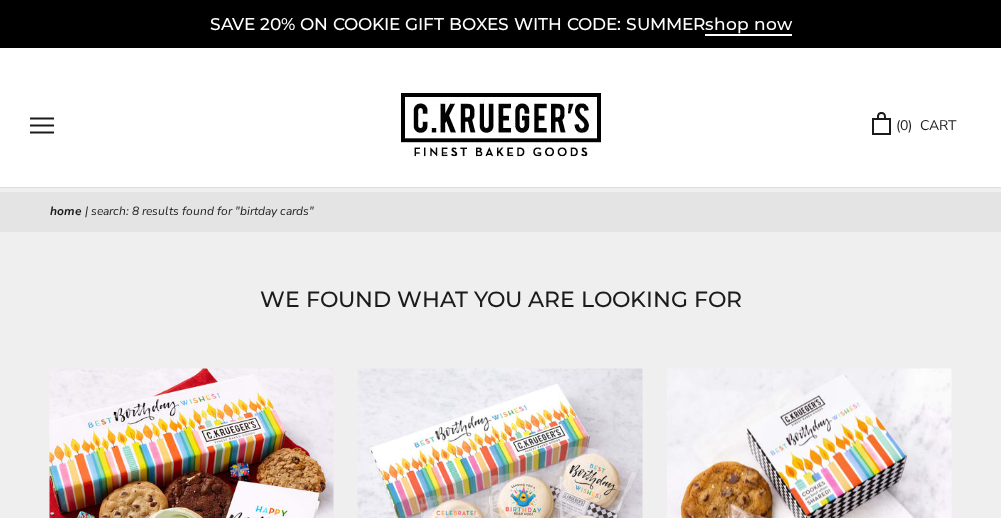 scroll, scrollTop: 0, scrollLeft: 0, axis: both 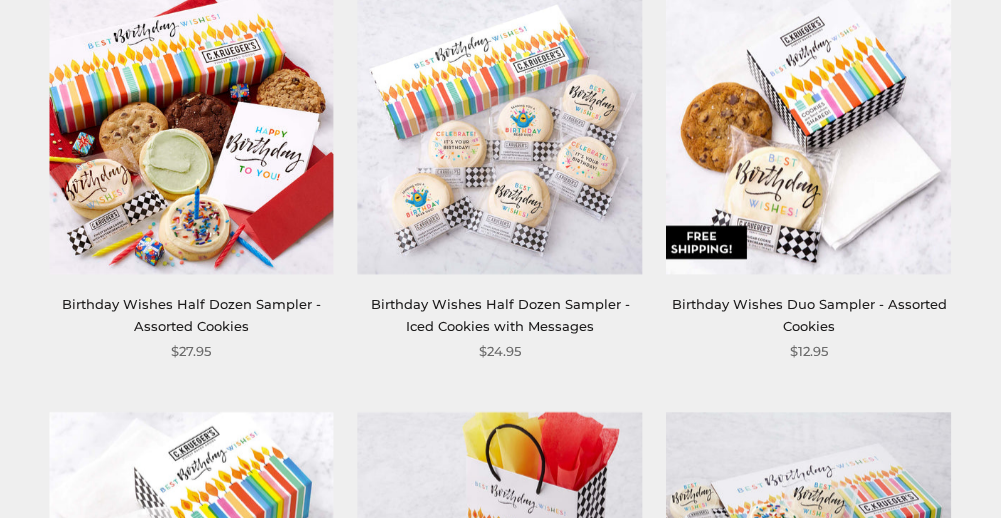 click at bounding box center (809, 131) 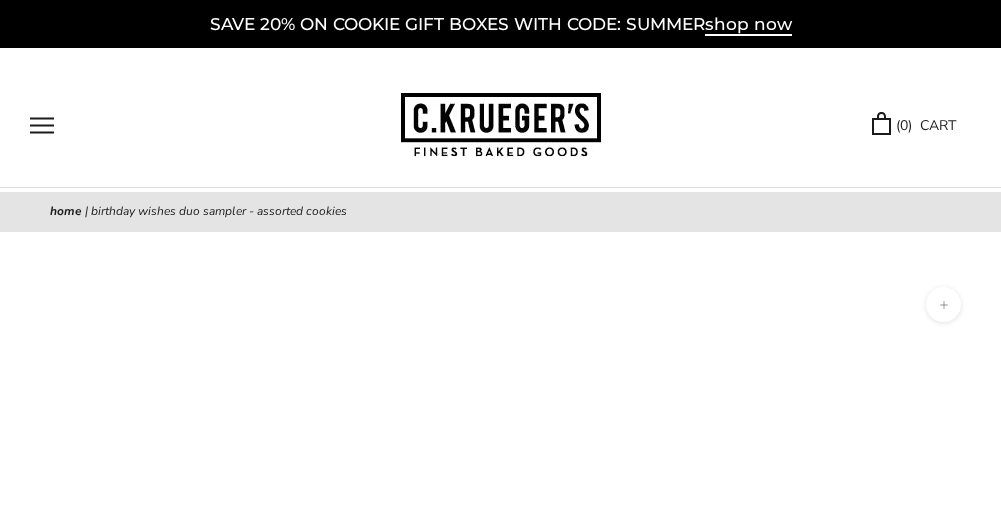 scroll, scrollTop: 0, scrollLeft: 0, axis: both 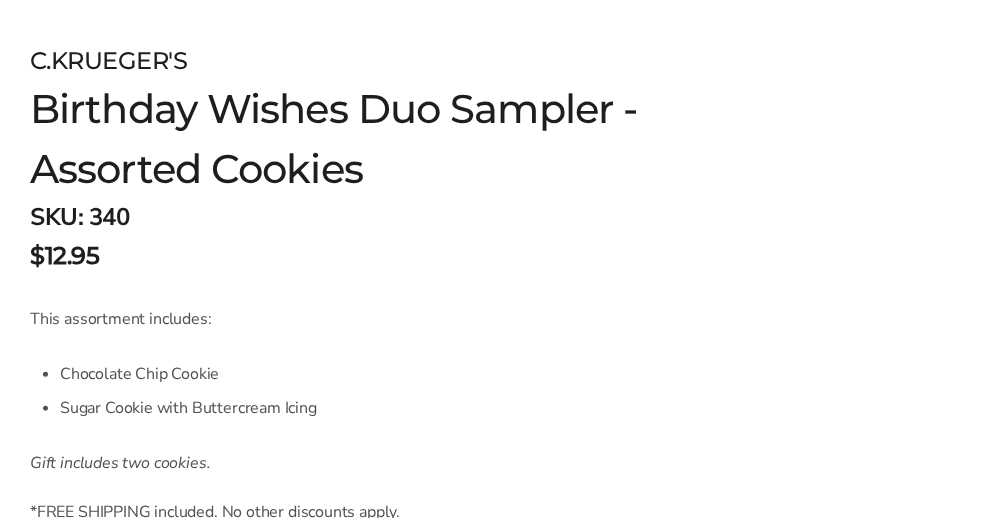 click on "Myself" at bounding box center (272, 692) 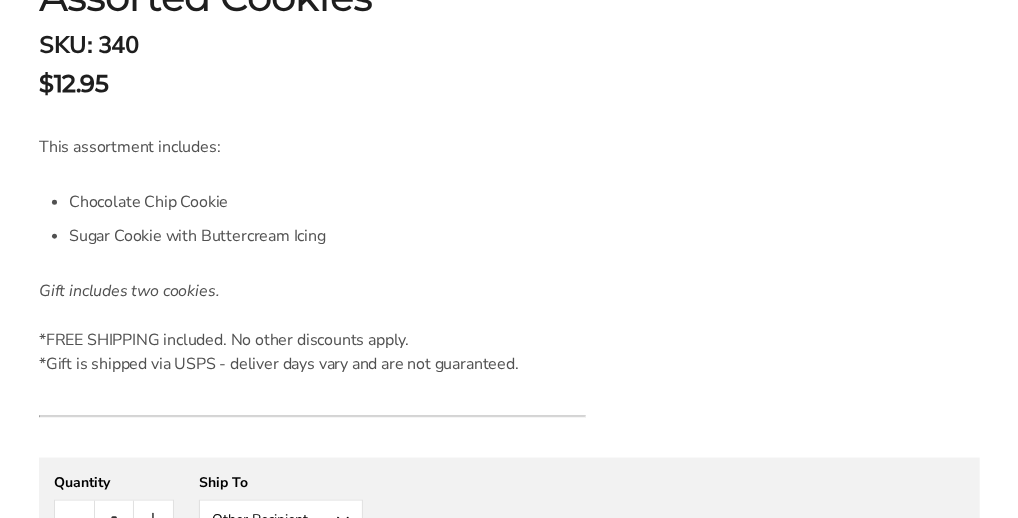 scroll, scrollTop: 900, scrollLeft: 0, axis: vertical 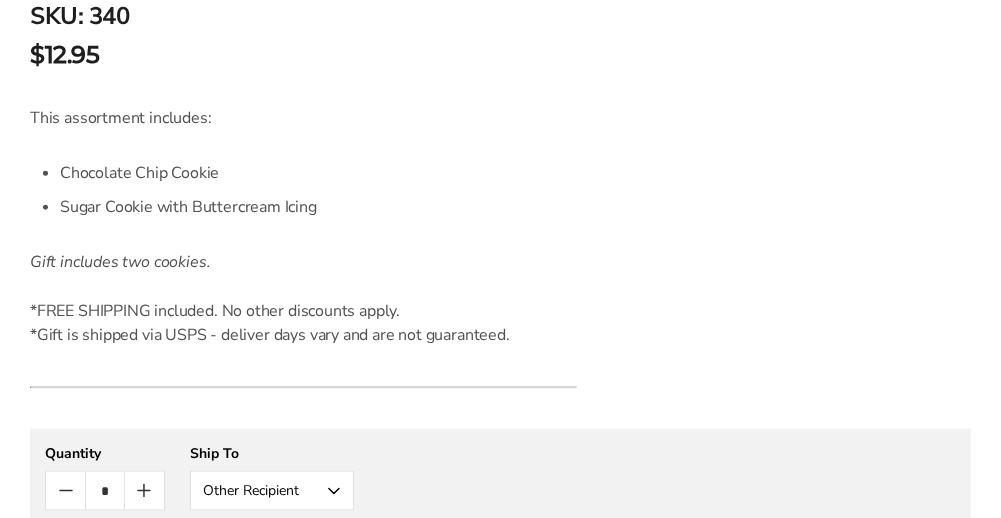 type on "*****" 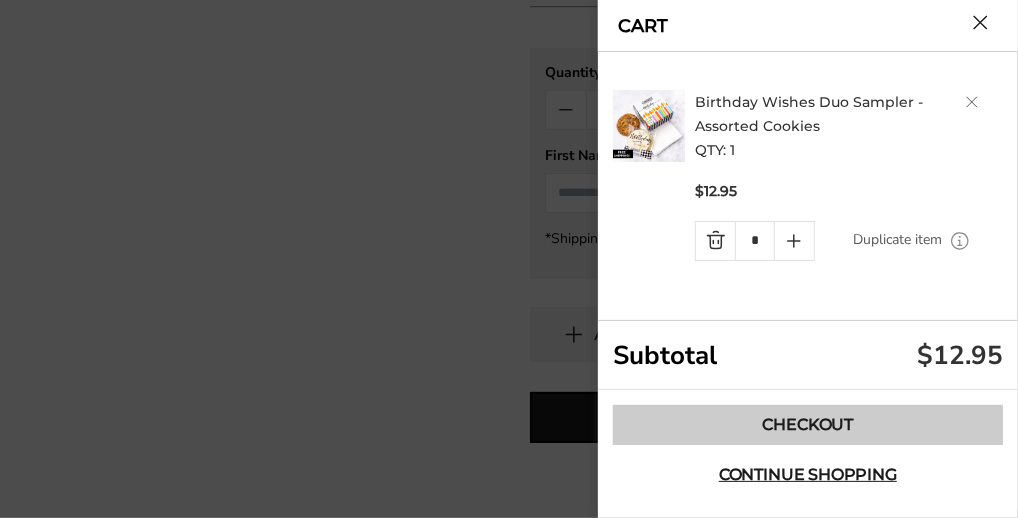 click on "Checkout" at bounding box center [808, 425] 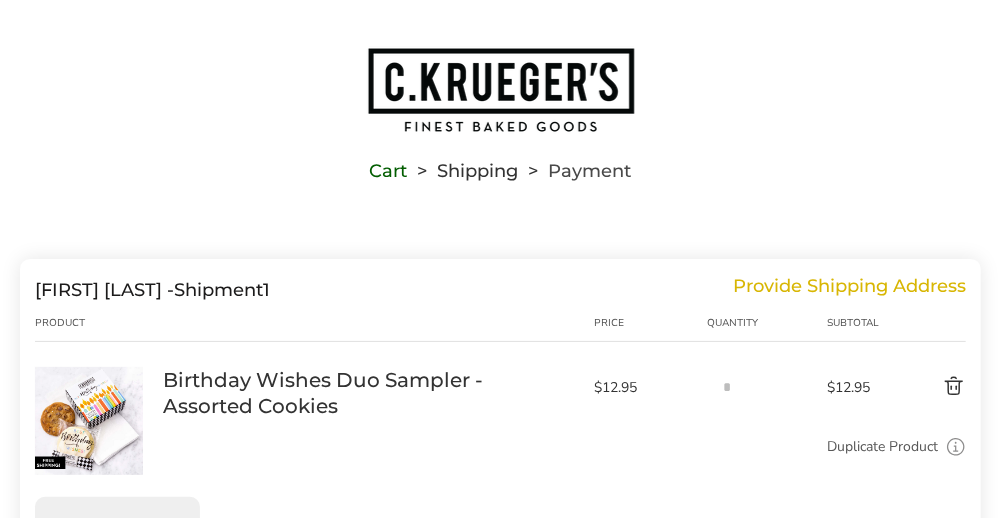 scroll, scrollTop: 200, scrollLeft: 0, axis: vertical 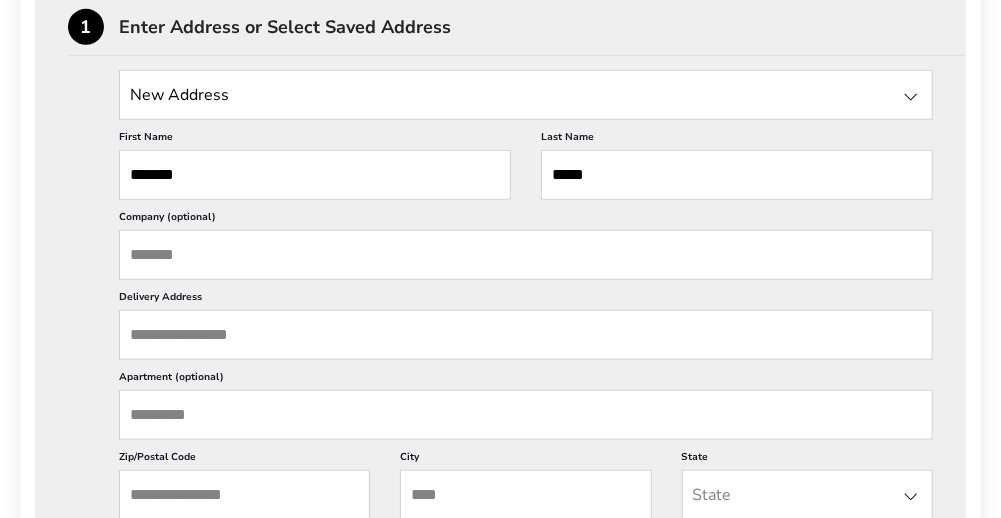 click on "Delivery Address" at bounding box center (526, 335) 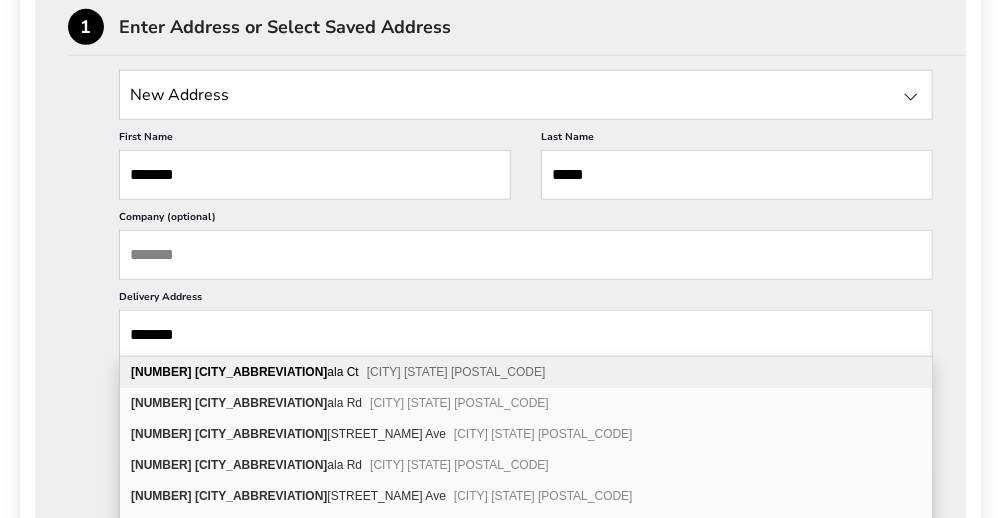 click on "[NUMBER] [STREET] [CITY], [STATE], [POSTAL_CODE]-[POSTAL_CODE]" at bounding box center (526, 372) 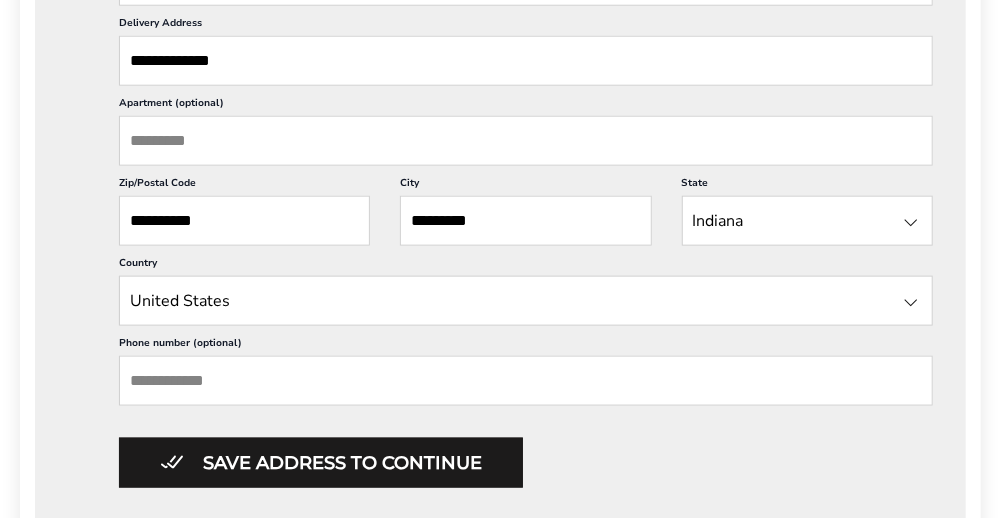 scroll, scrollTop: 900, scrollLeft: 0, axis: vertical 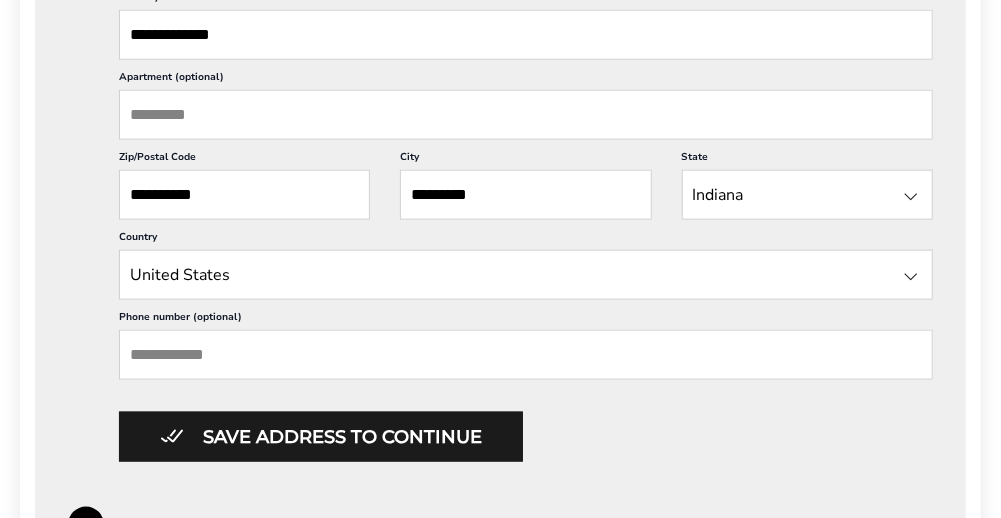 click on "Phone number (optional)" at bounding box center [526, 355] 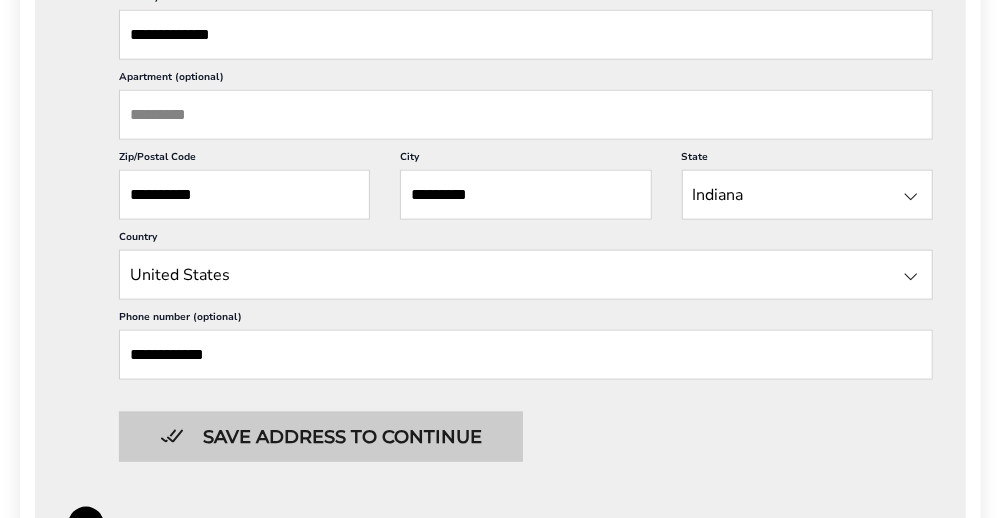 type on "**********" 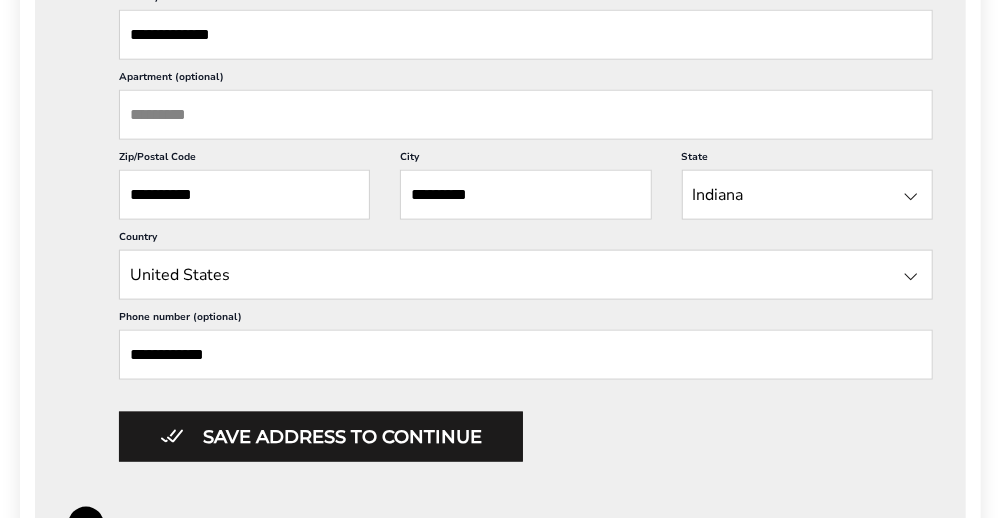 click on "Save address to continue" at bounding box center [321, 437] 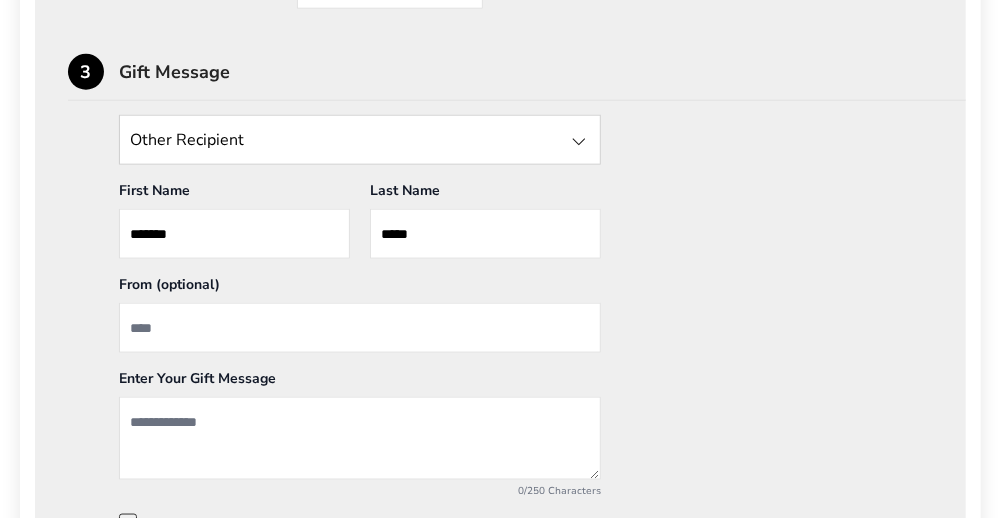 click at bounding box center (360, 328) 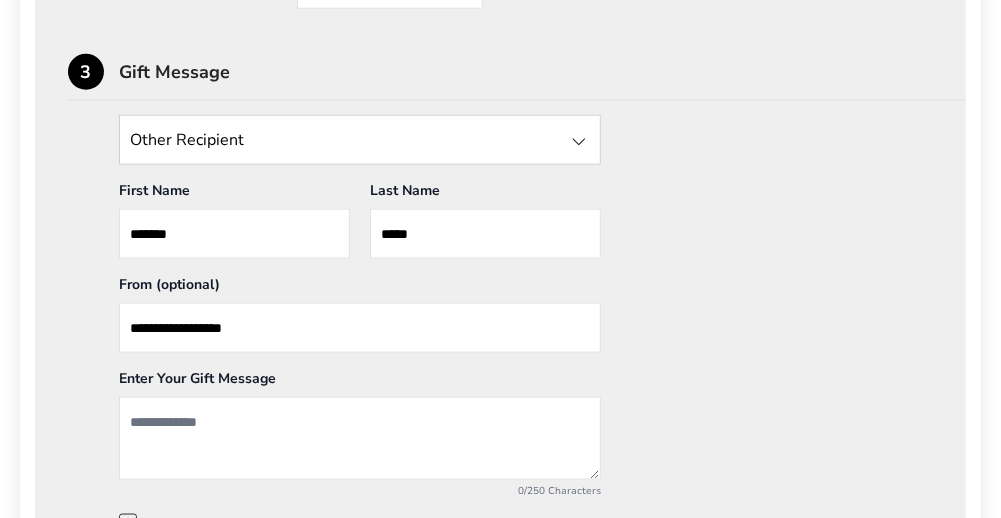 type on "**********" 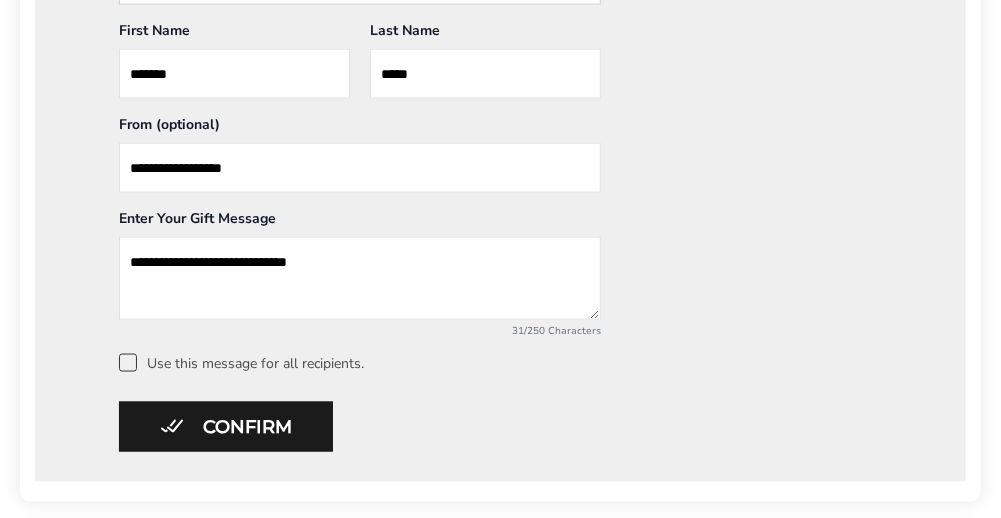scroll, scrollTop: 1099, scrollLeft: 0, axis: vertical 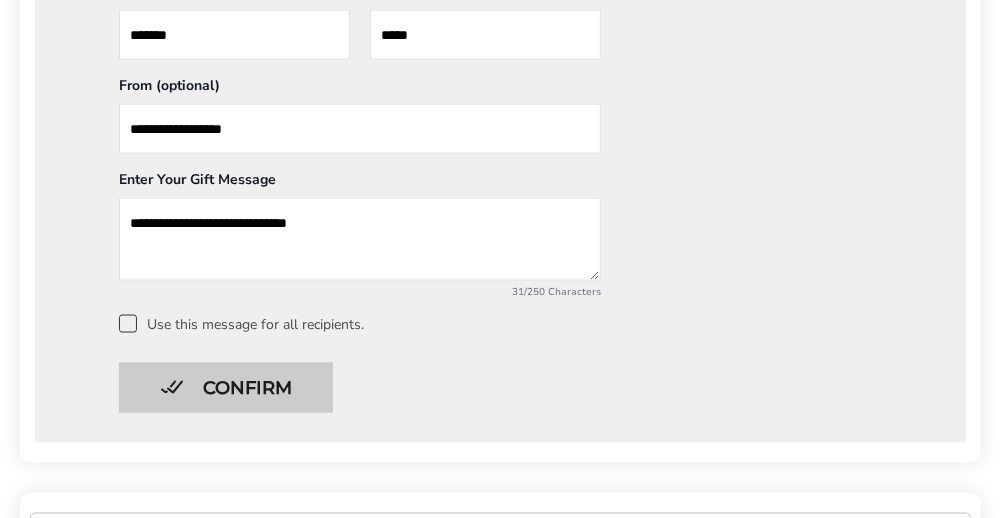 type on "**********" 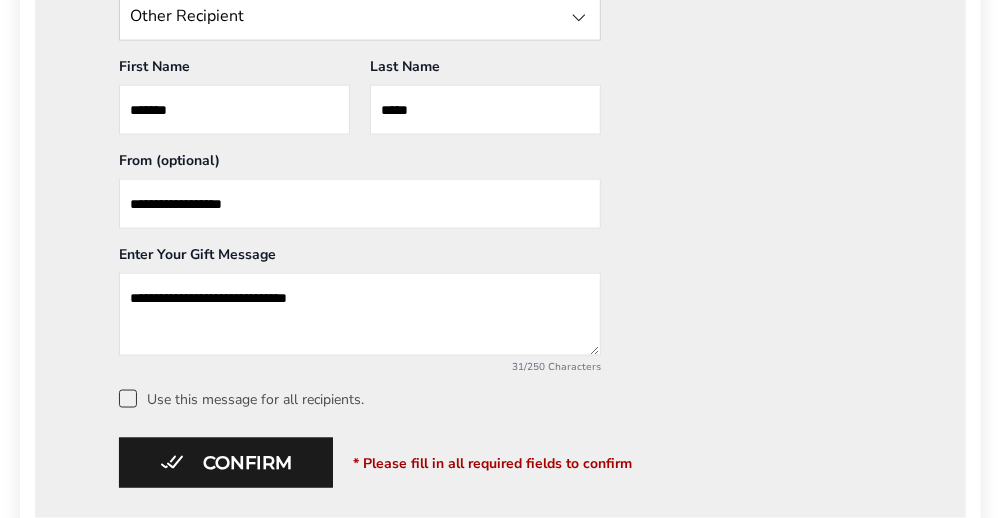 scroll, scrollTop: 1000, scrollLeft: 0, axis: vertical 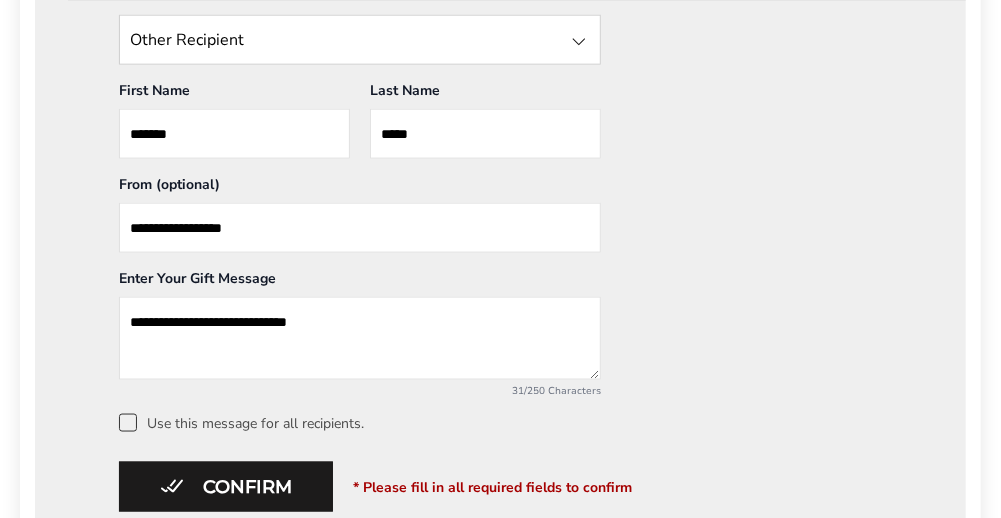 click at bounding box center (579, 42) 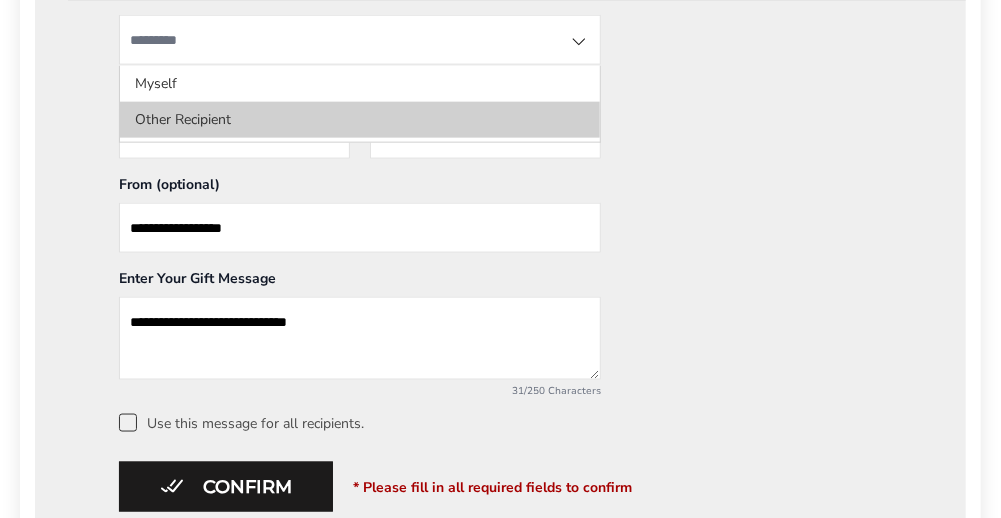 click on "Other Recipient" 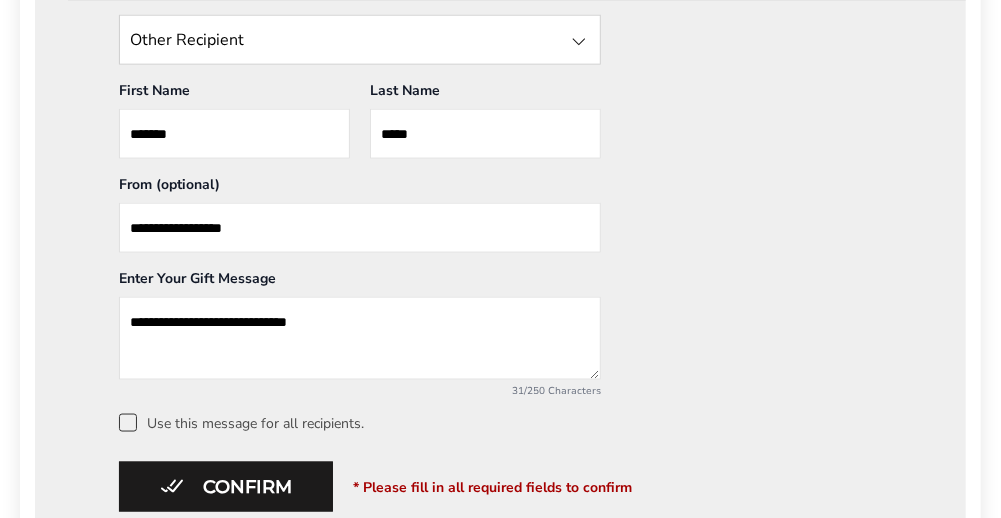 click at bounding box center (128, 423) 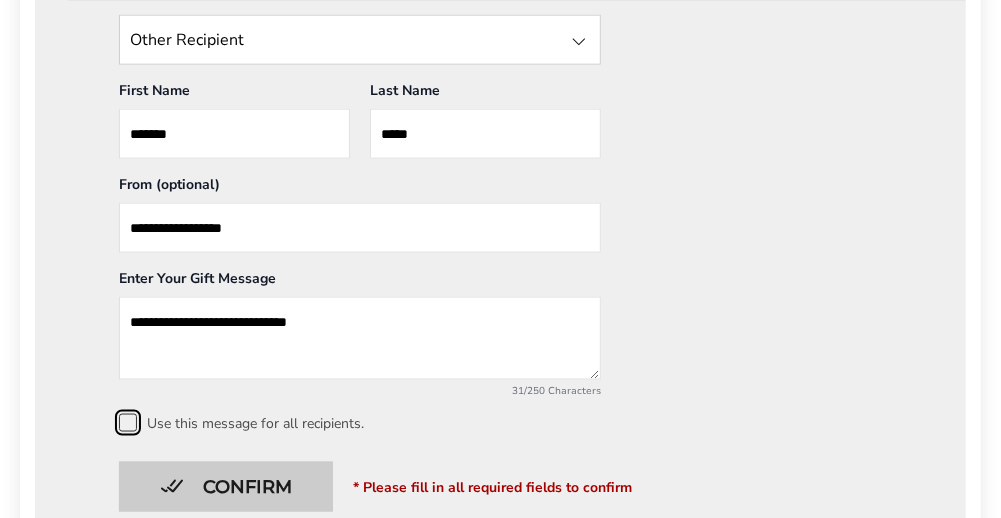 scroll, scrollTop: 1200, scrollLeft: 0, axis: vertical 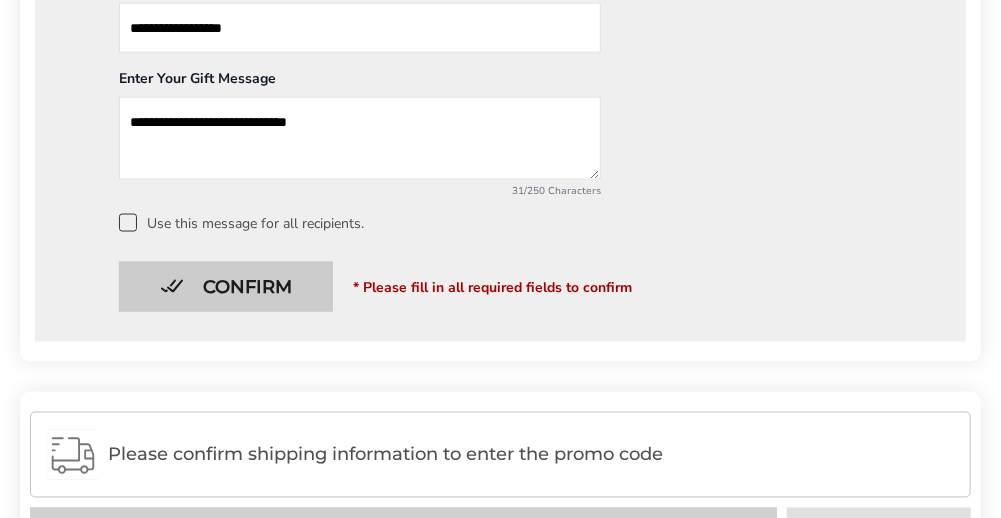 click on "Confirm" at bounding box center [226, 287] 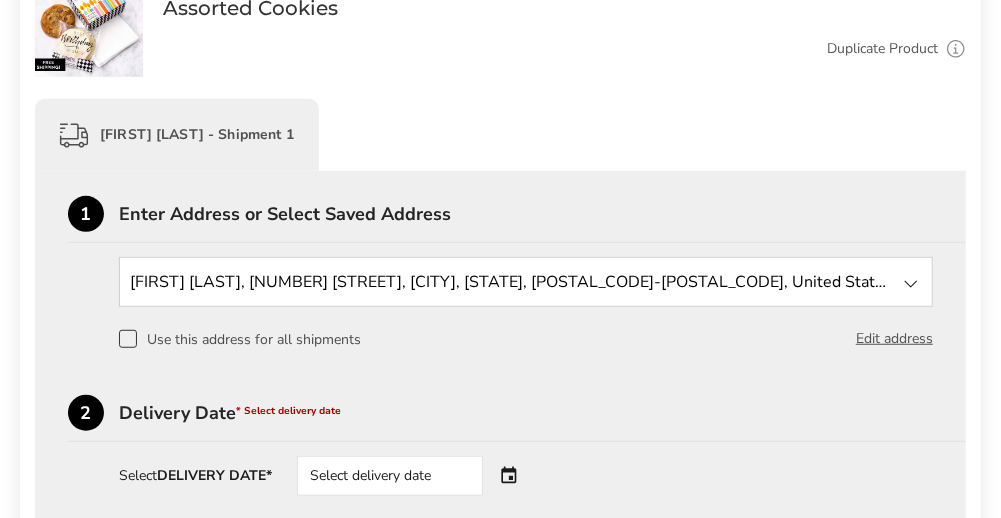 scroll, scrollTop: 333, scrollLeft: 0, axis: vertical 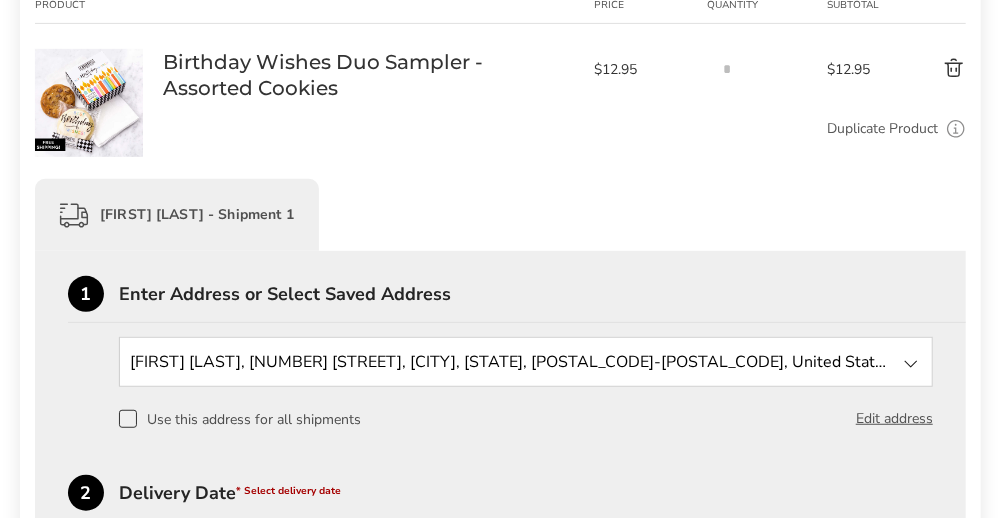 click at bounding box center [128, 419] 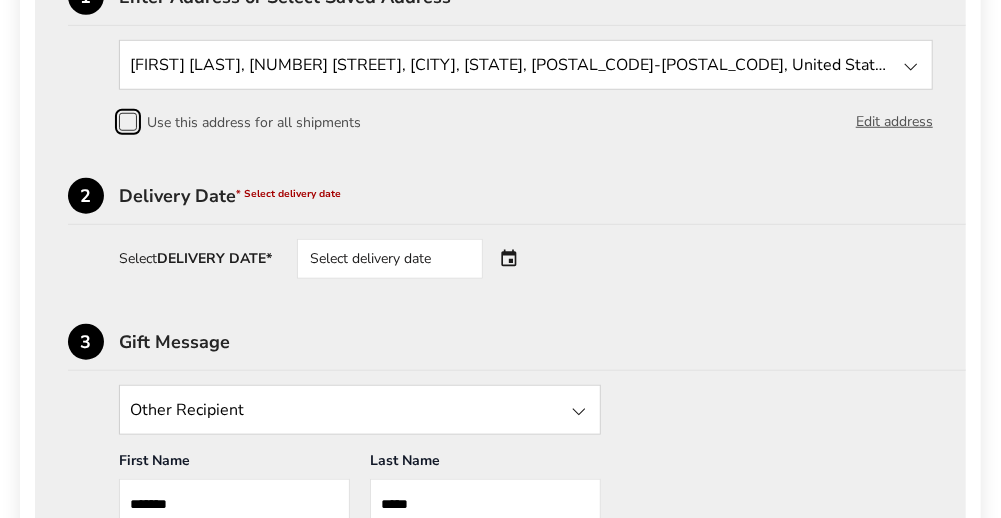 scroll, scrollTop: 633, scrollLeft: 0, axis: vertical 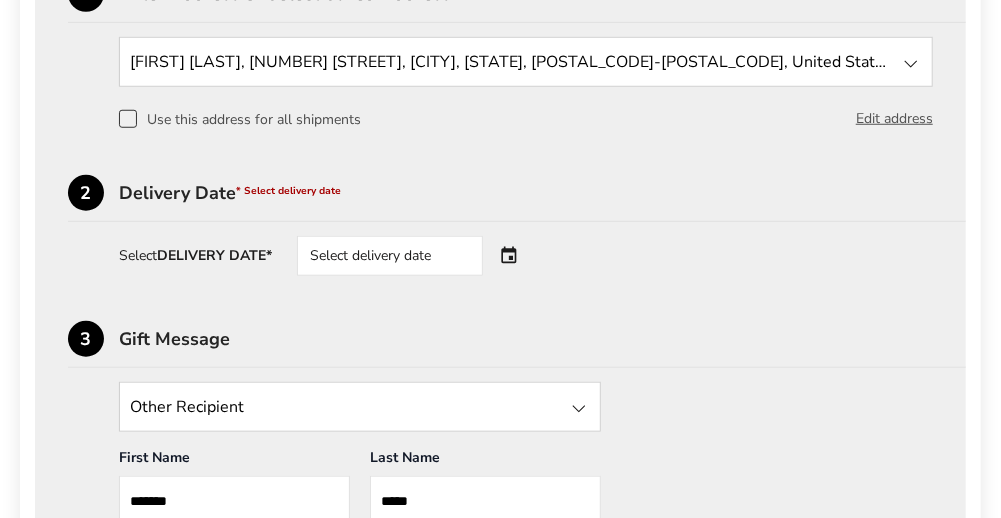 click on "* Select delivery date" at bounding box center [288, 191] 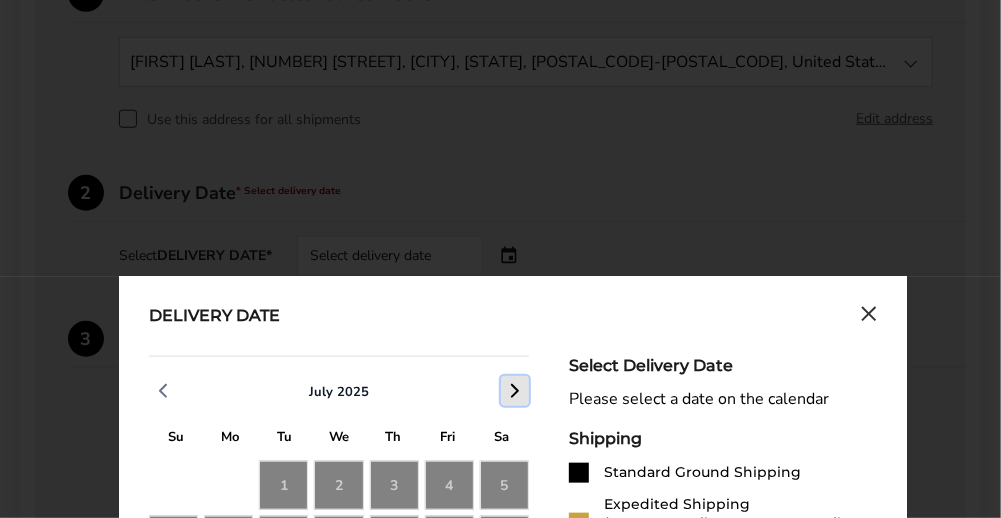 click 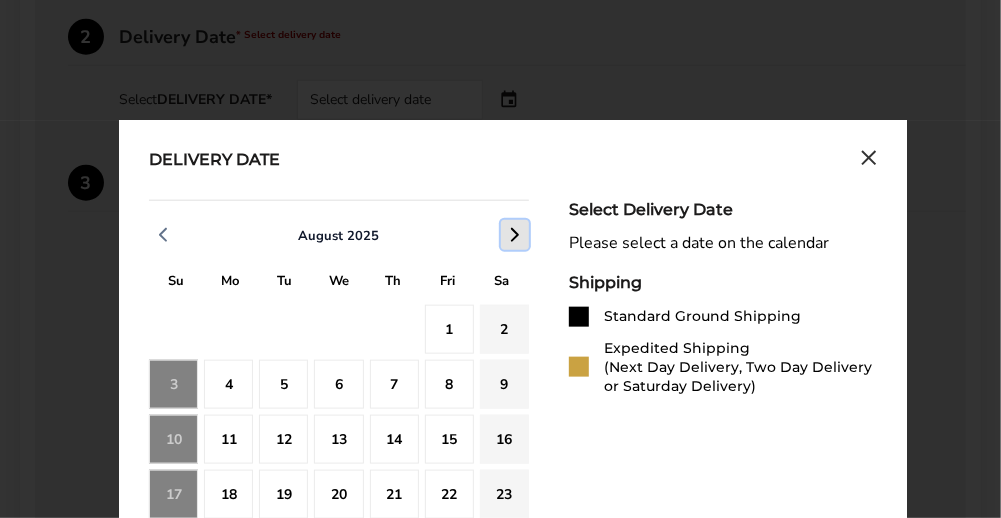 scroll, scrollTop: 1133, scrollLeft: 0, axis: vertical 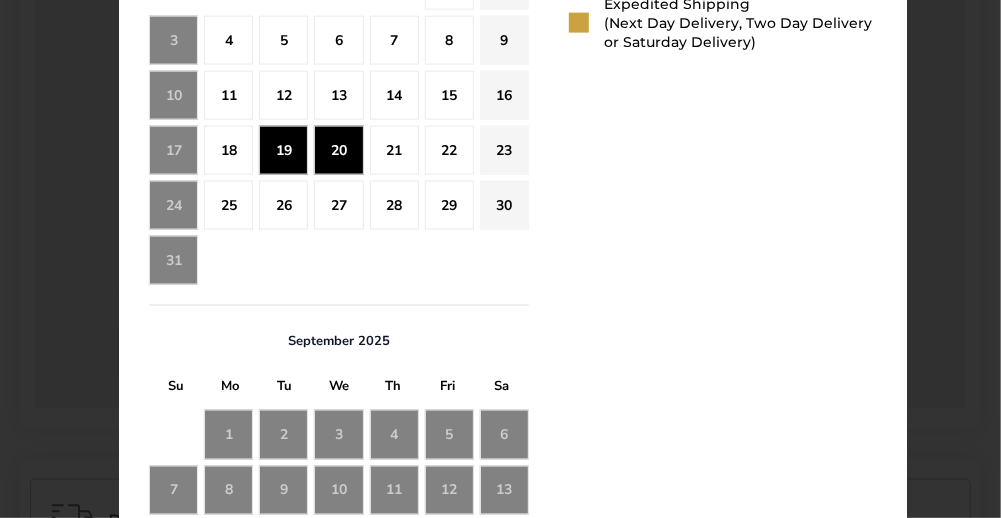 click on "20" 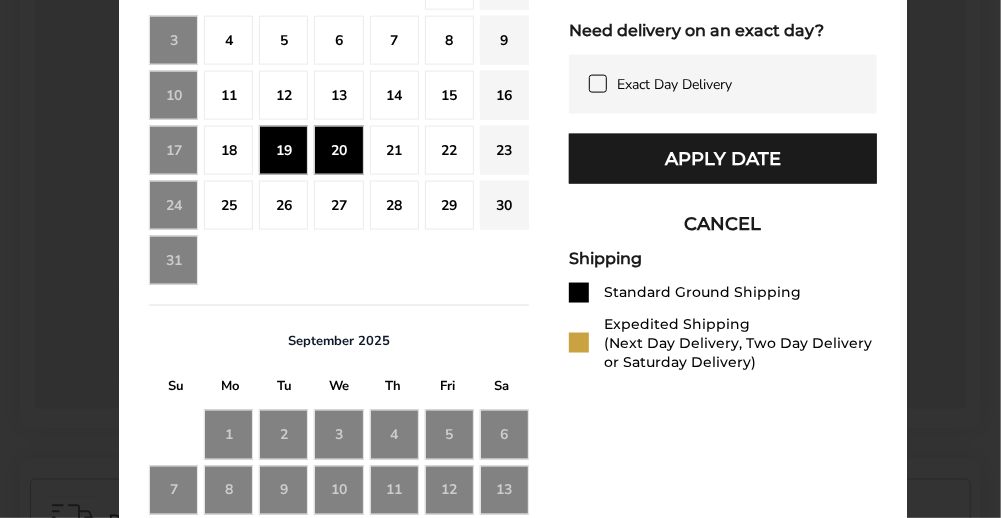 click on "20" 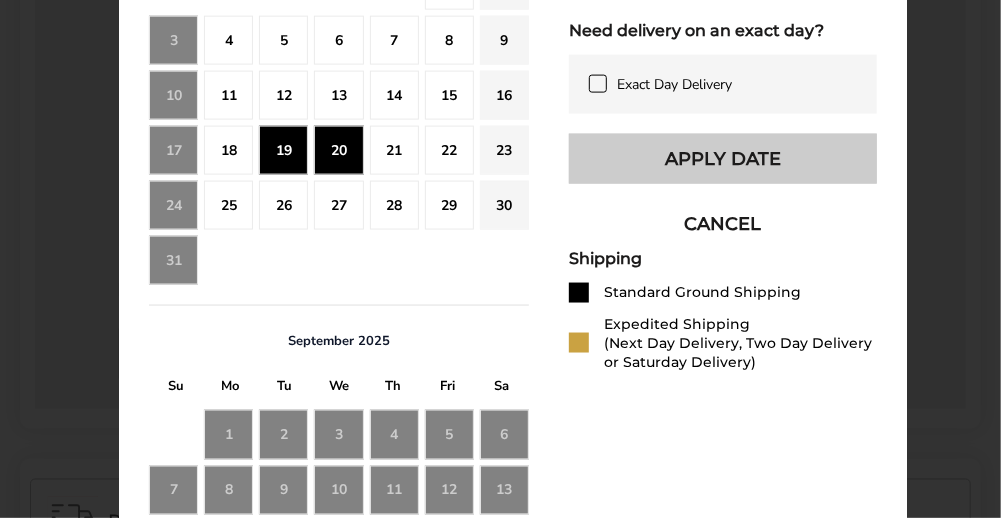 click on "Apply Date" at bounding box center [723, 159] 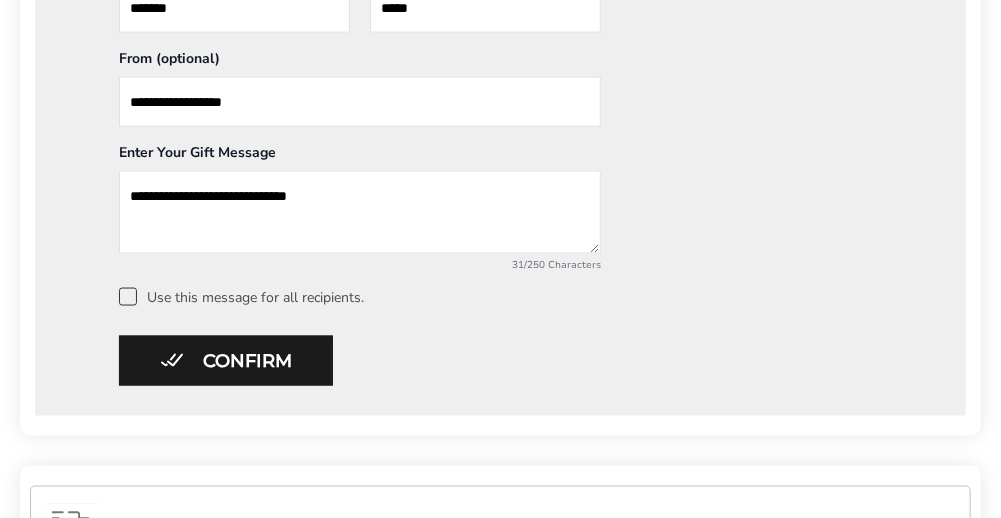 scroll, scrollTop: 1133, scrollLeft: 0, axis: vertical 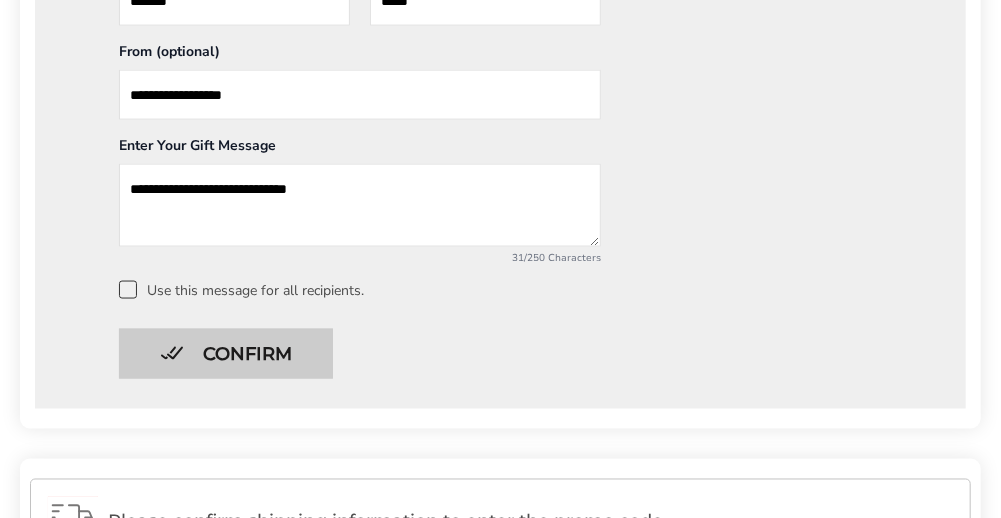 click on "Confirm" at bounding box center (226, 354) 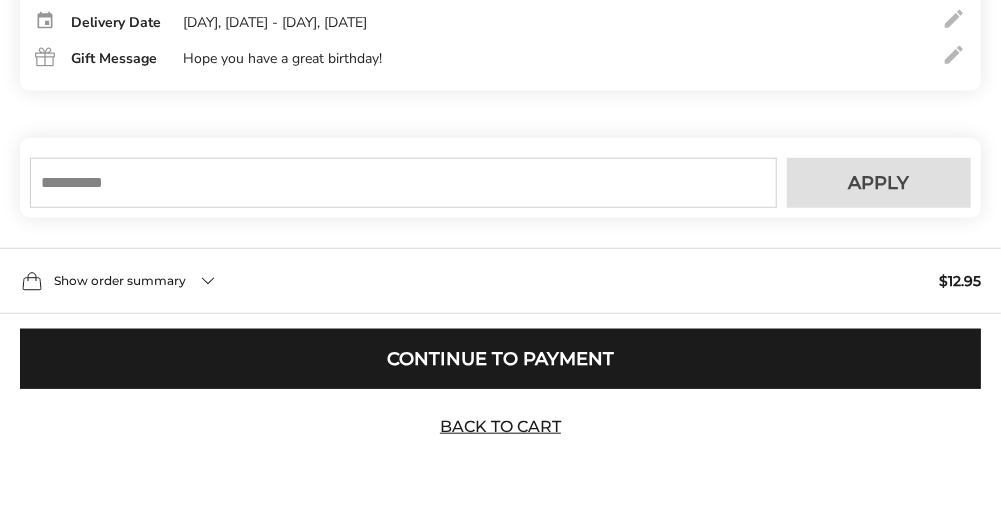 scroll, scrollTop: 554, scrollLeft: 0, axis: vertical 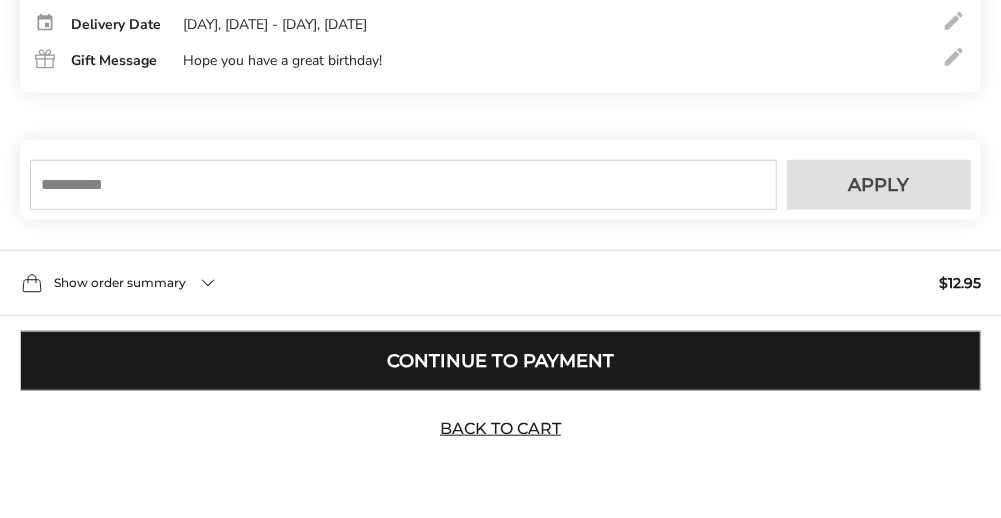 click on "Continue to Payment" at bounding box center [500, 361] 